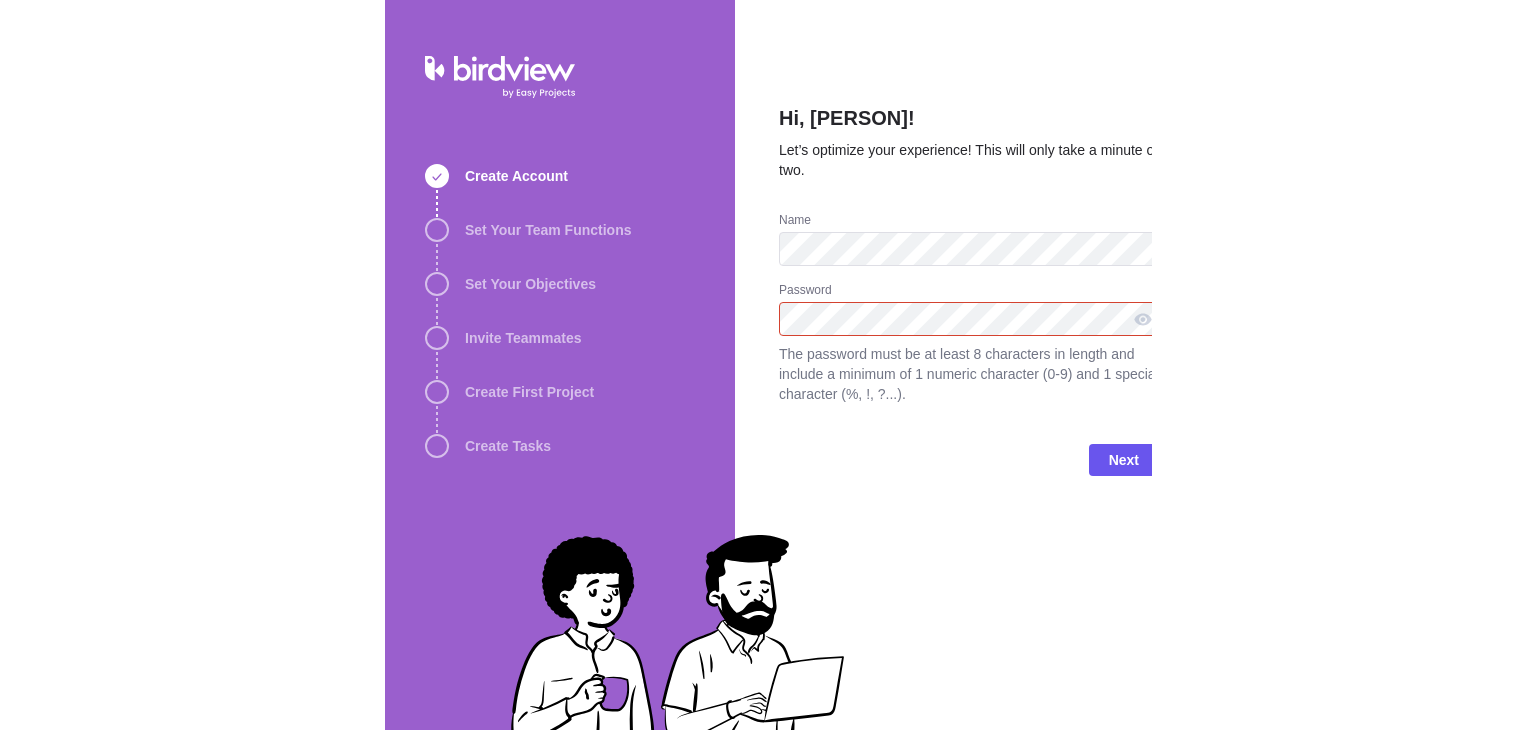 scroll, scrollTop: 0, scrollLeft: 0, axis: both 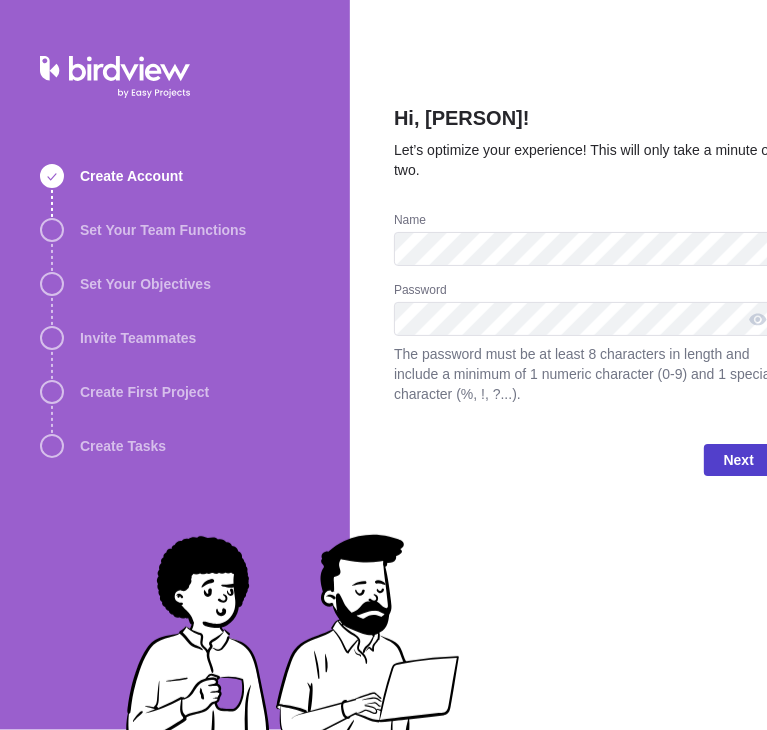 click on "Next" at bounding box center [739, 460] 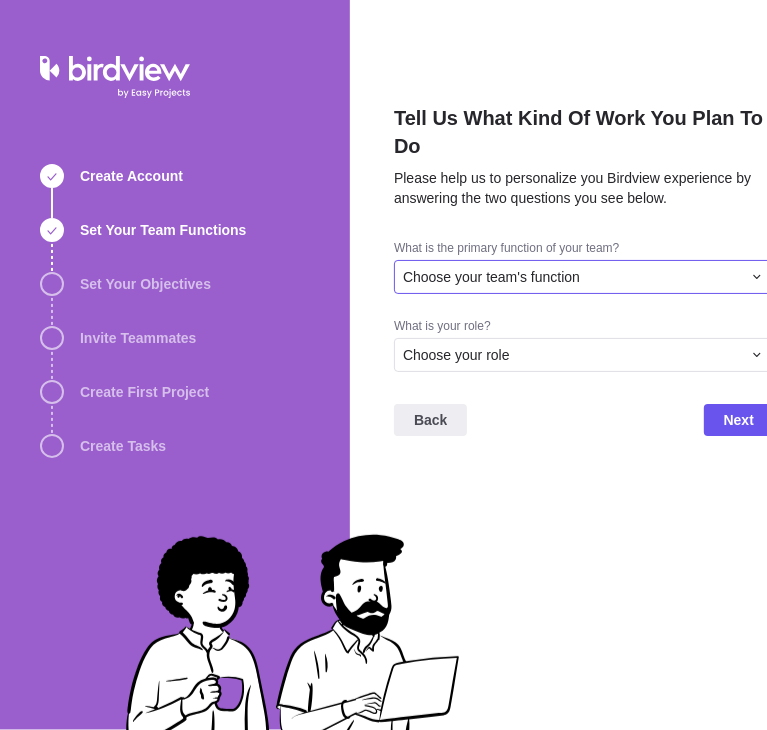 click on "Choose your team's function" at bounding box center (572, 277) 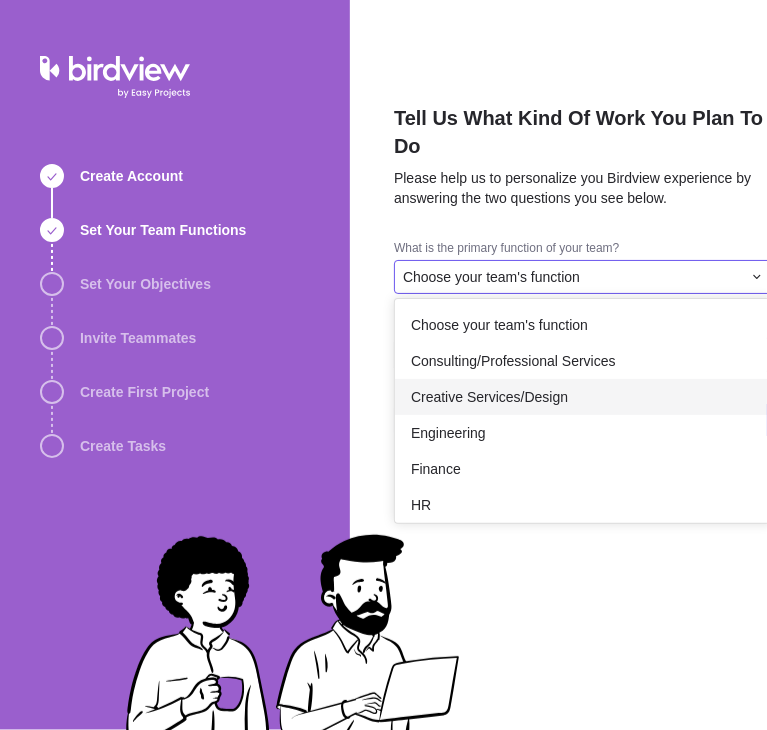 click on "Creative Services/Design" at bounding box center [489, 397] 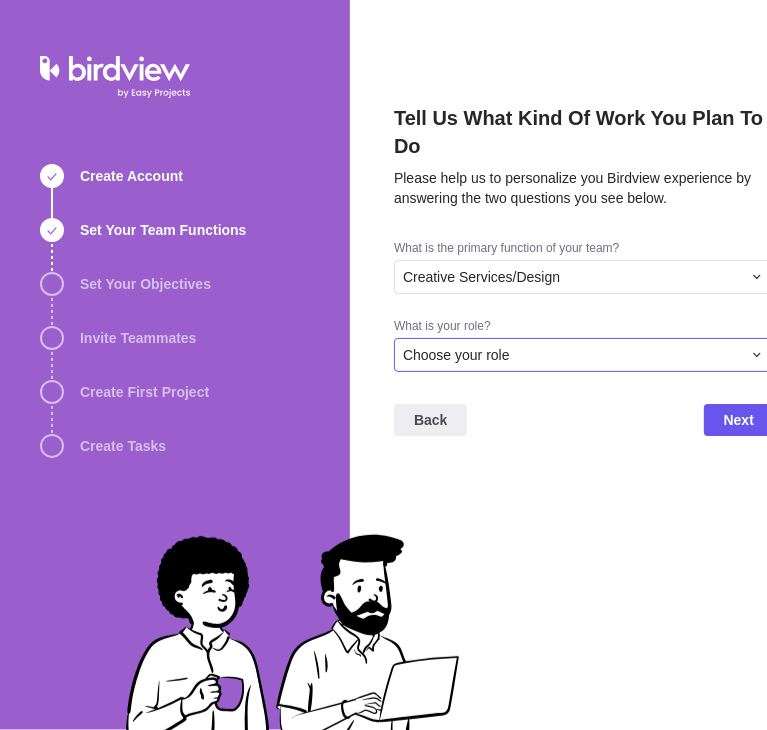 click on "Choose your role" at bounding box center (572, 277) 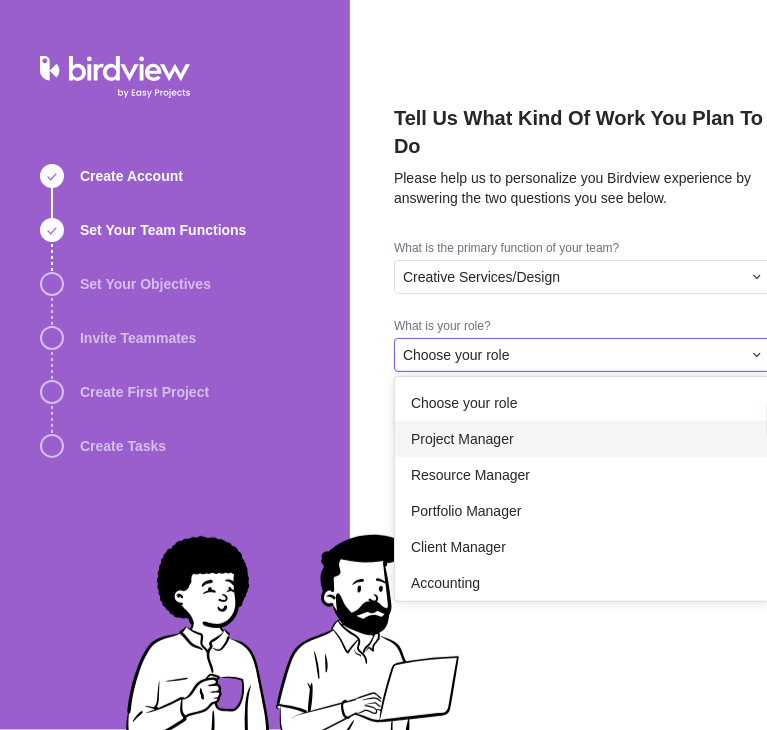 click on "Project Manager" at bounding box center (462, 439) 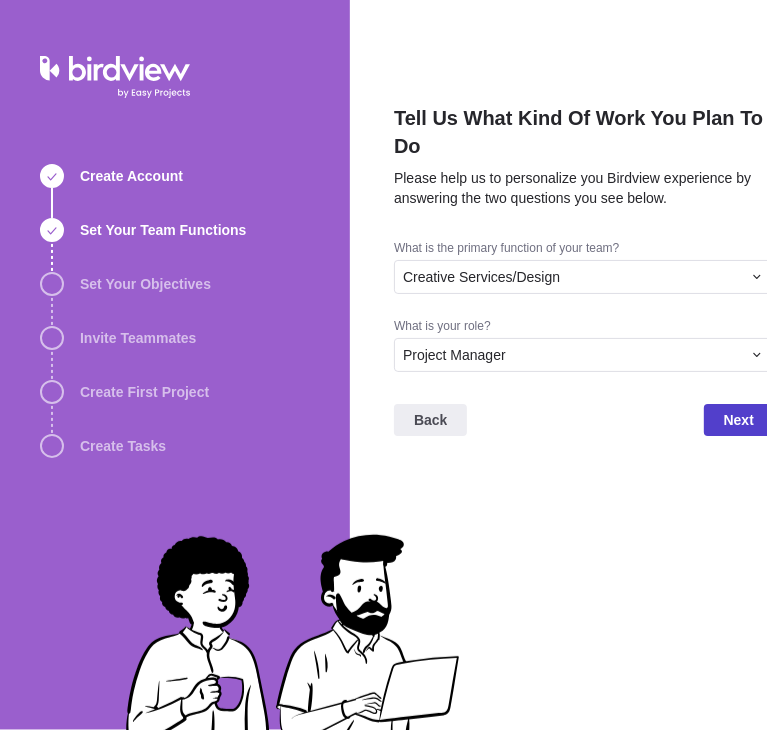 click on "Next" at bounding box center (739, 420) 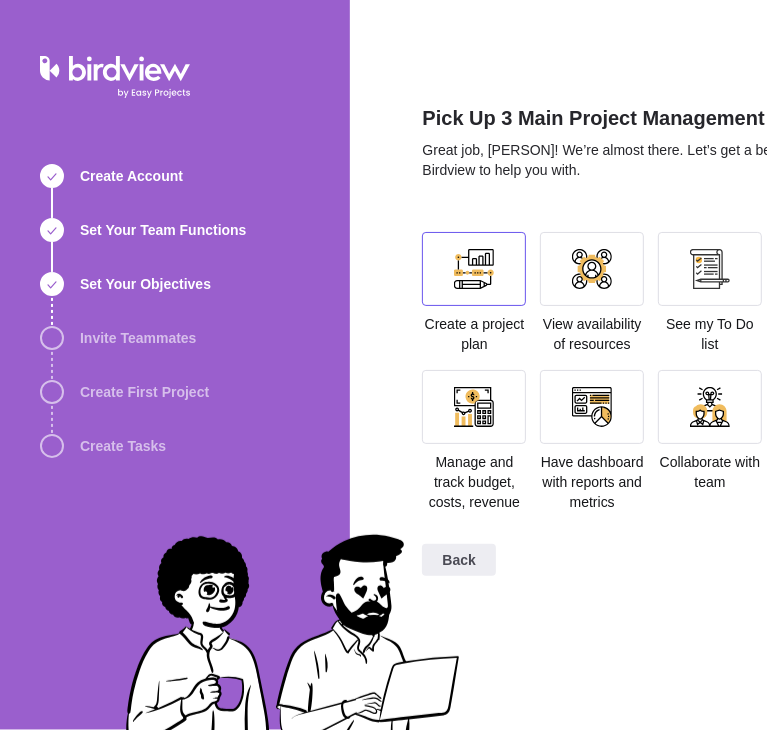click at bounding box center (474, 269) 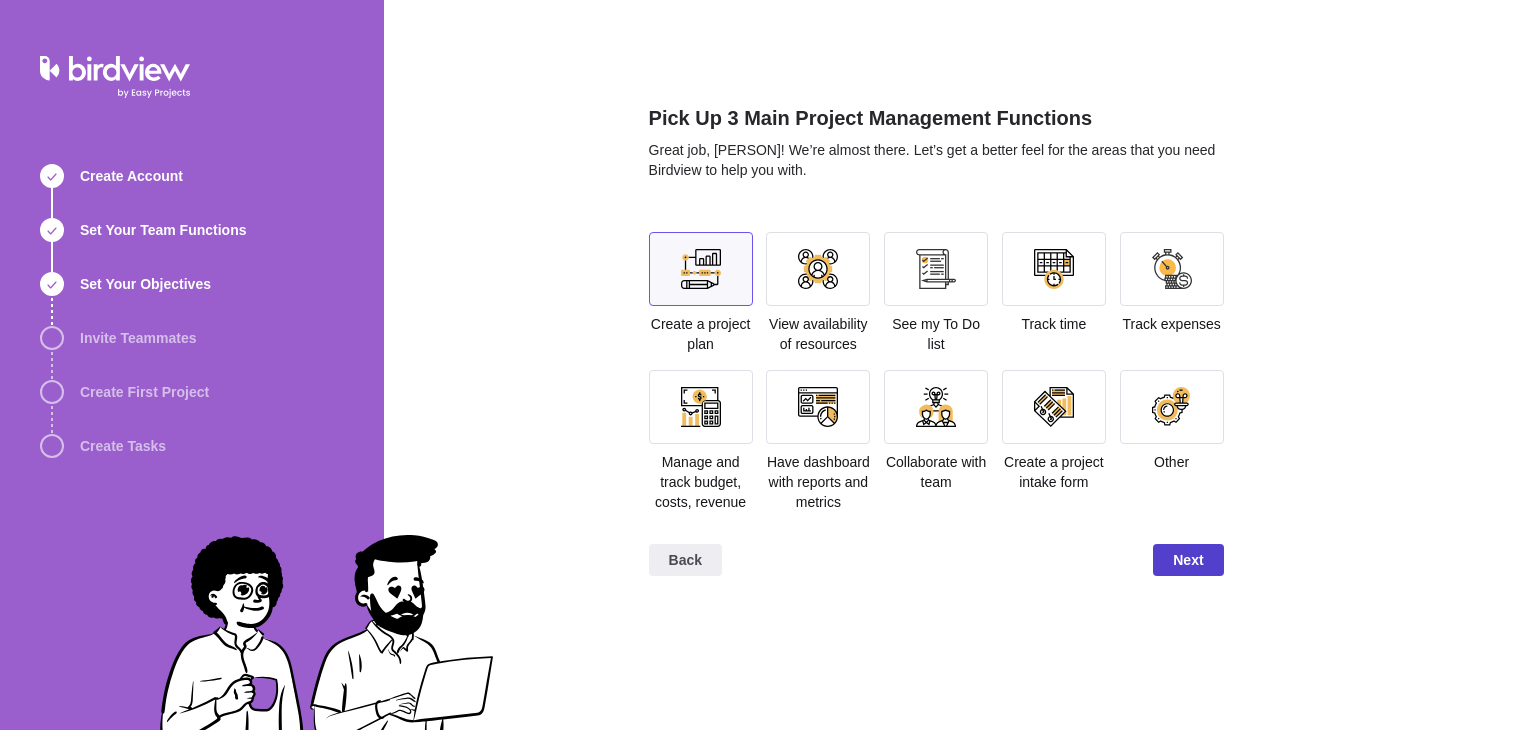 click on "Next" at bounding box center [1188, 560] 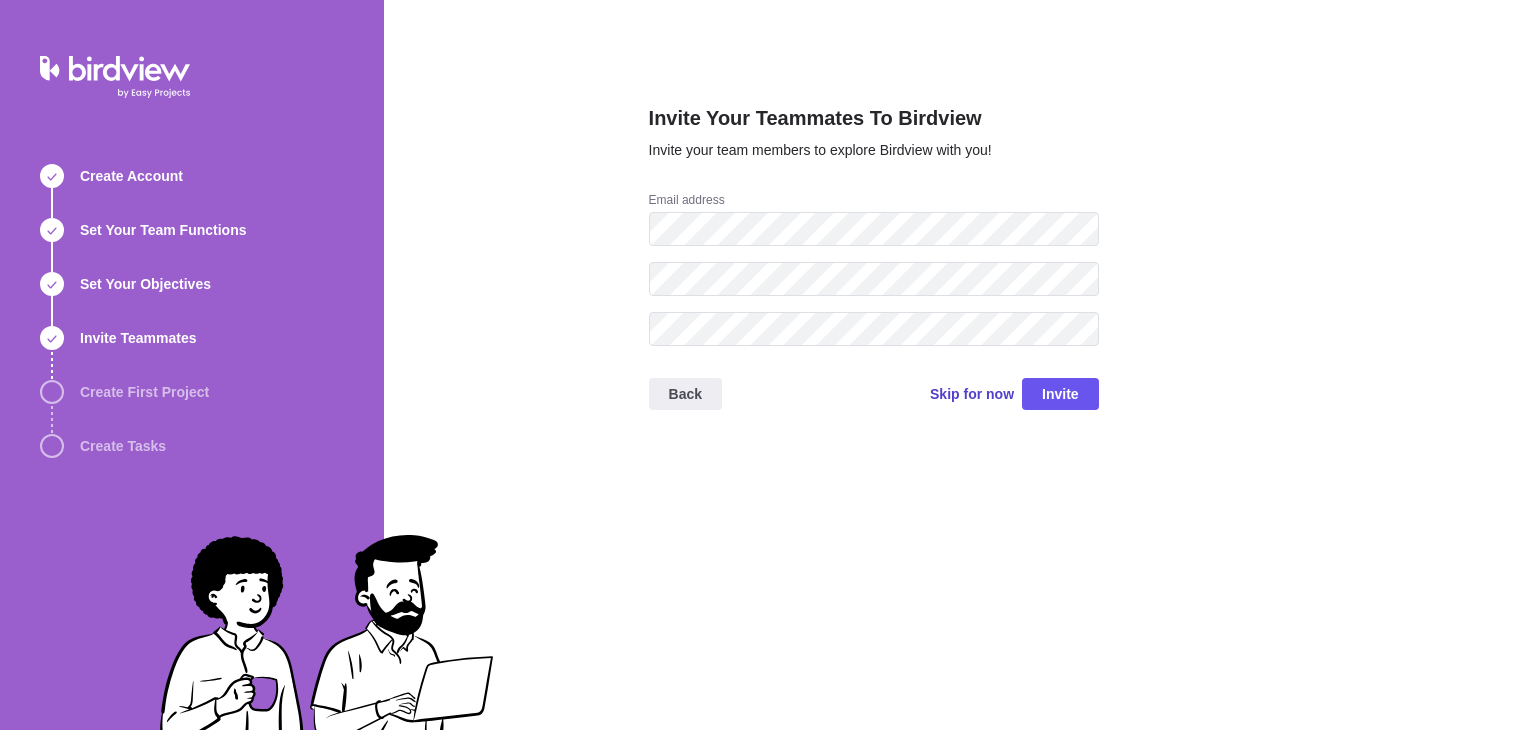 click on "Skip for now" at bounding box center (972, 394) 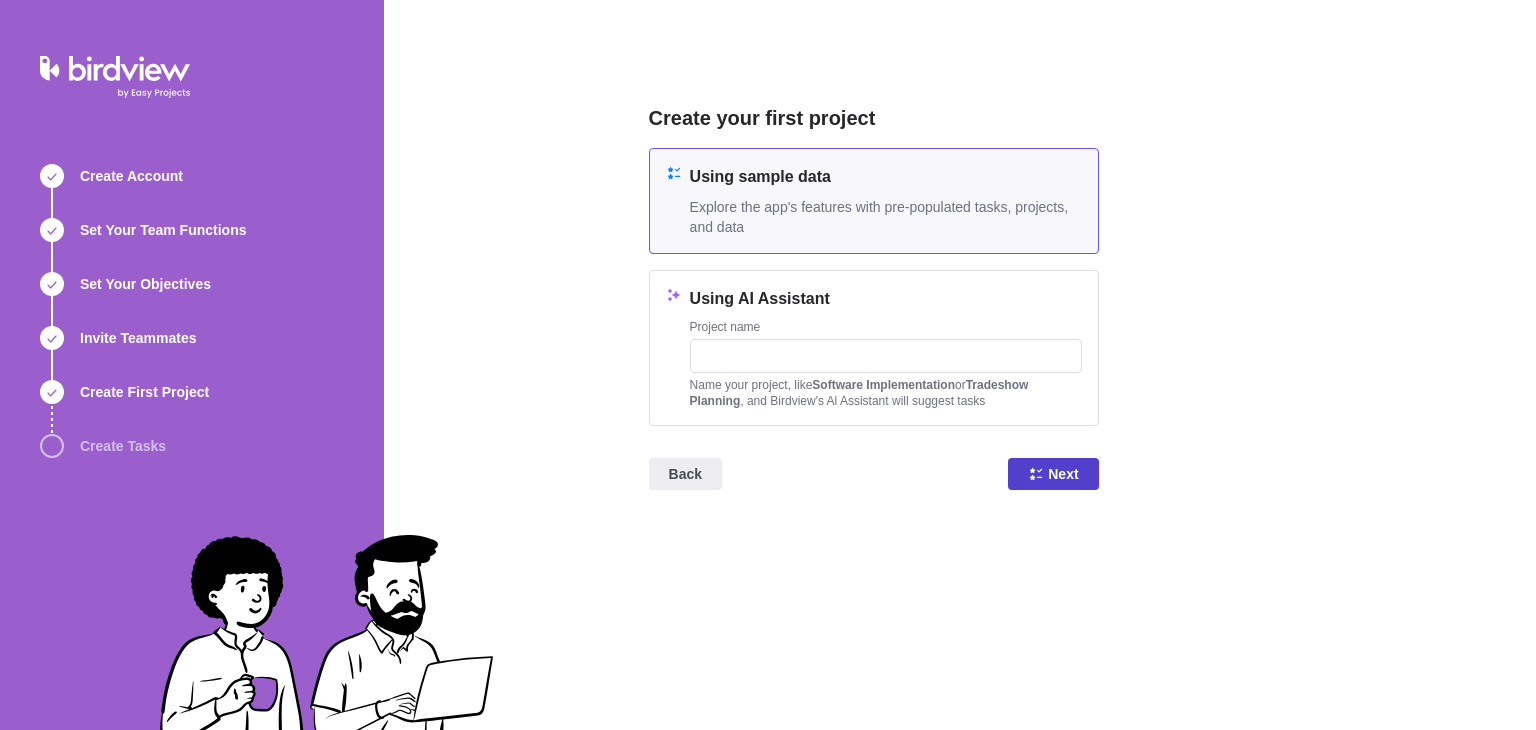 click on "Next" at bounding box center [1053, 474] 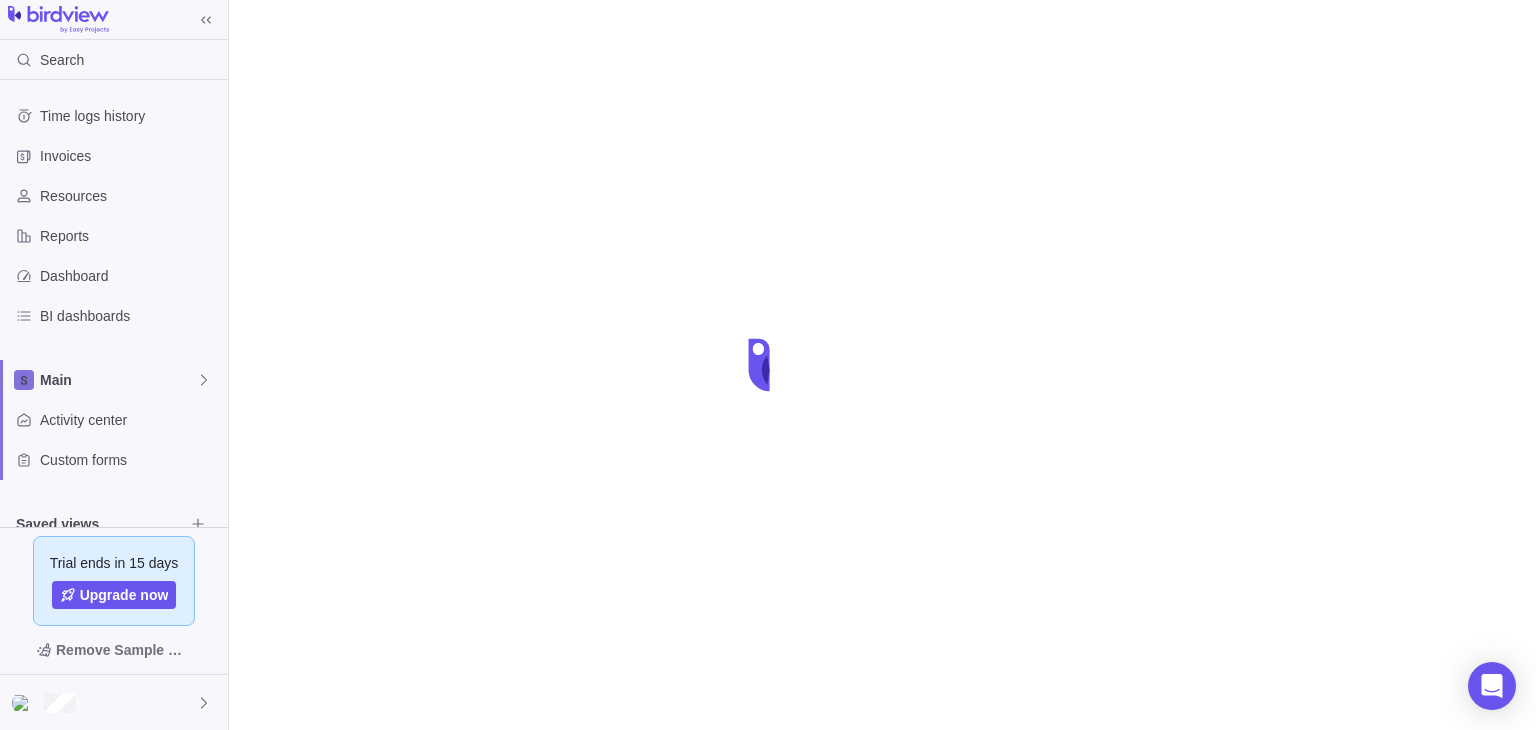 scroll, scrollTop: 0, scrollLeft: 0, axis: both 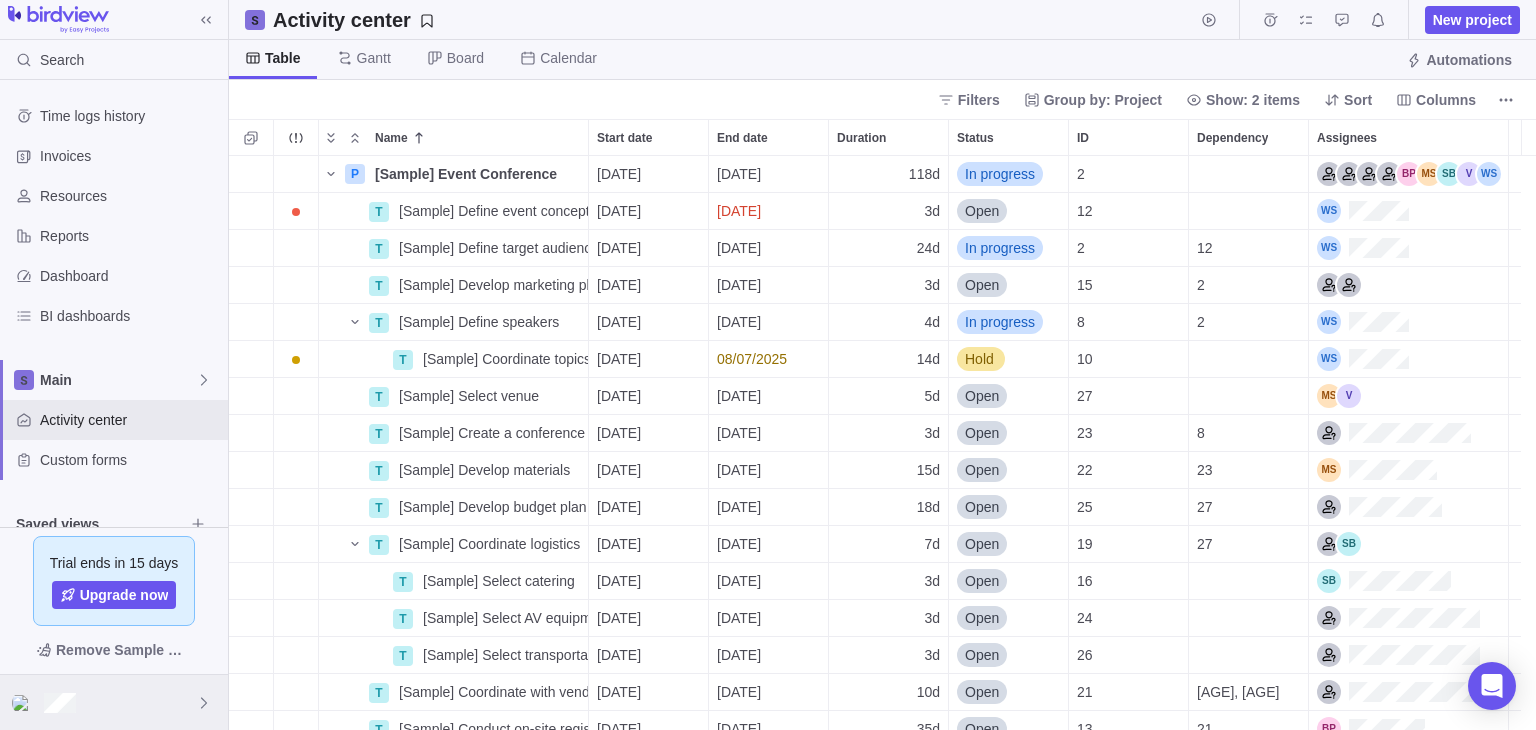click at bounding box center (114, 702) 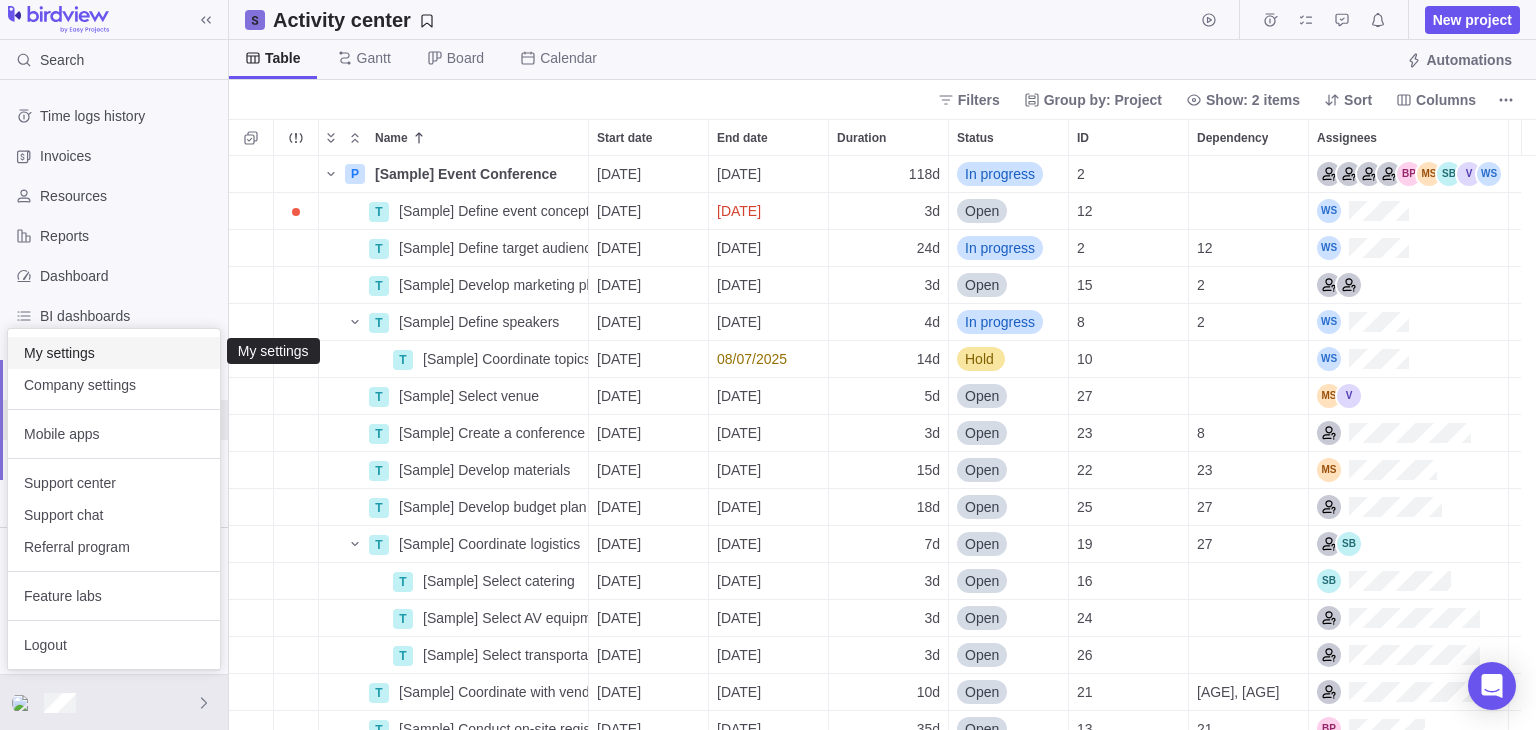 click on "My settings" at bounding box center [114, 353] 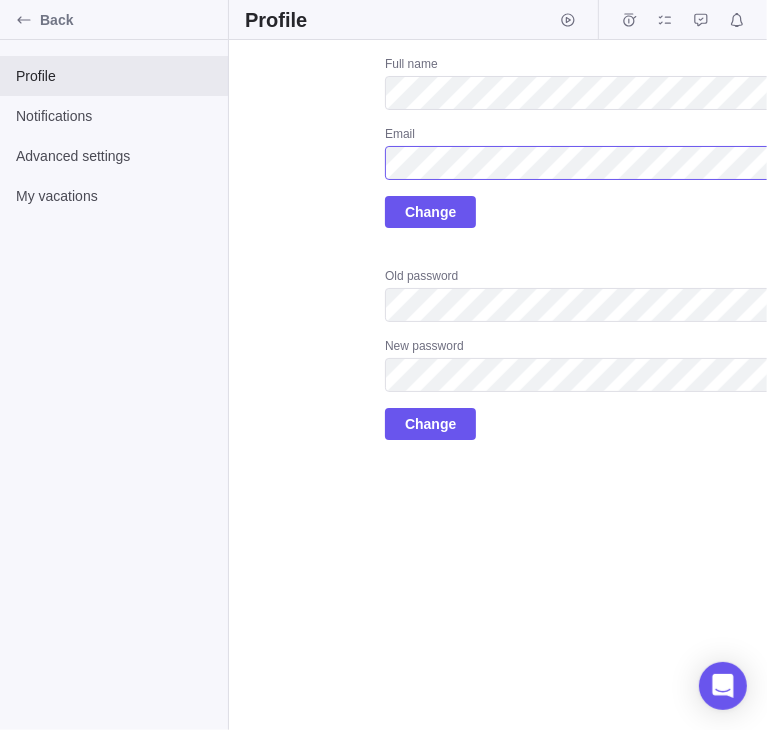 click on "Upload Full name Email Change Old password New password Change" at bounding box center [595, 248] 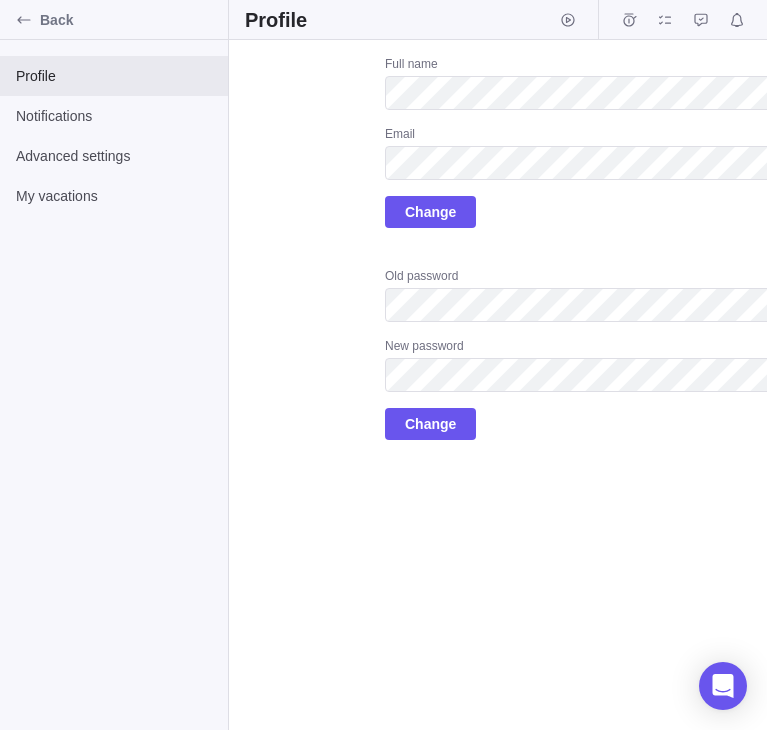 scroll, scrollTop: 0, scrollLeft: 0, axis: both 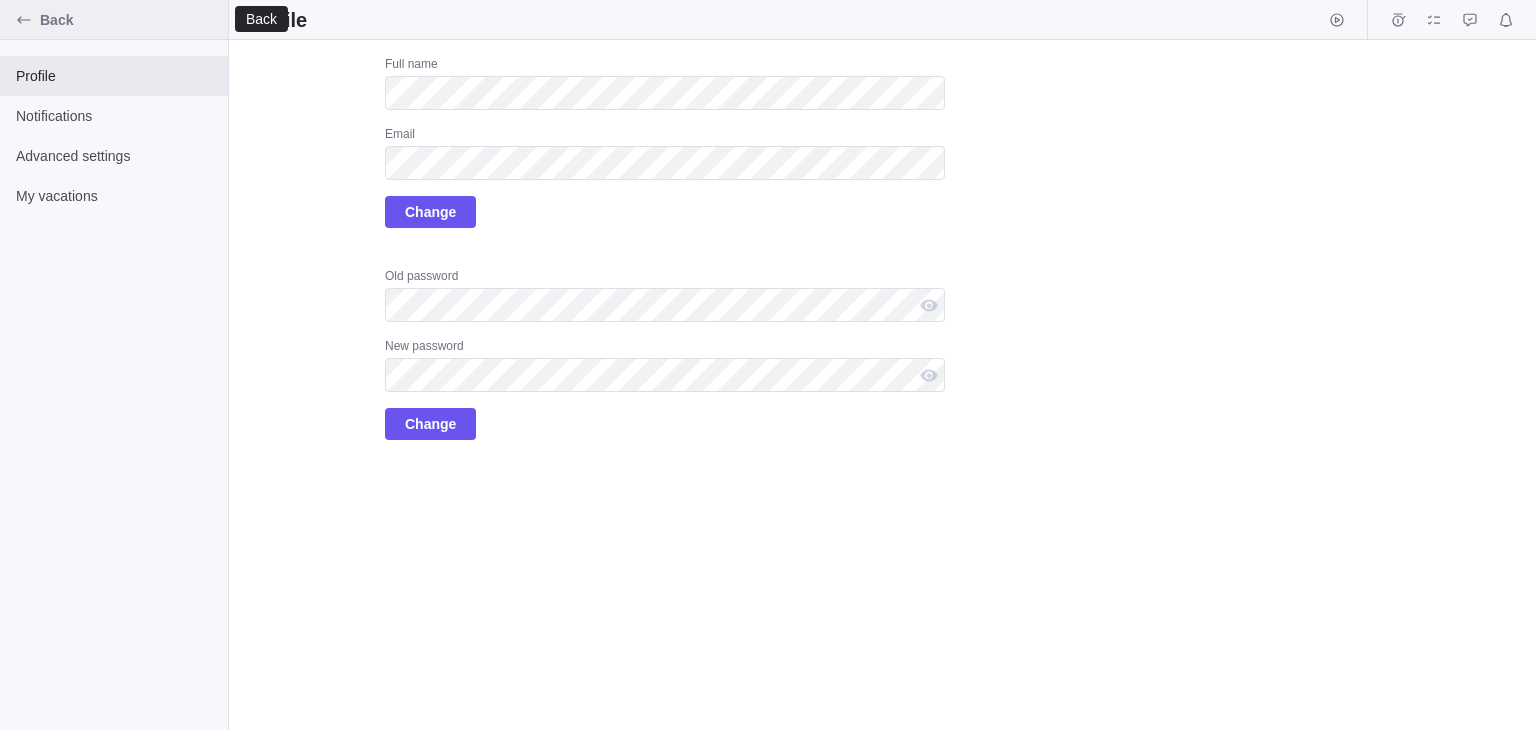 click at bounding box center (24, 20) 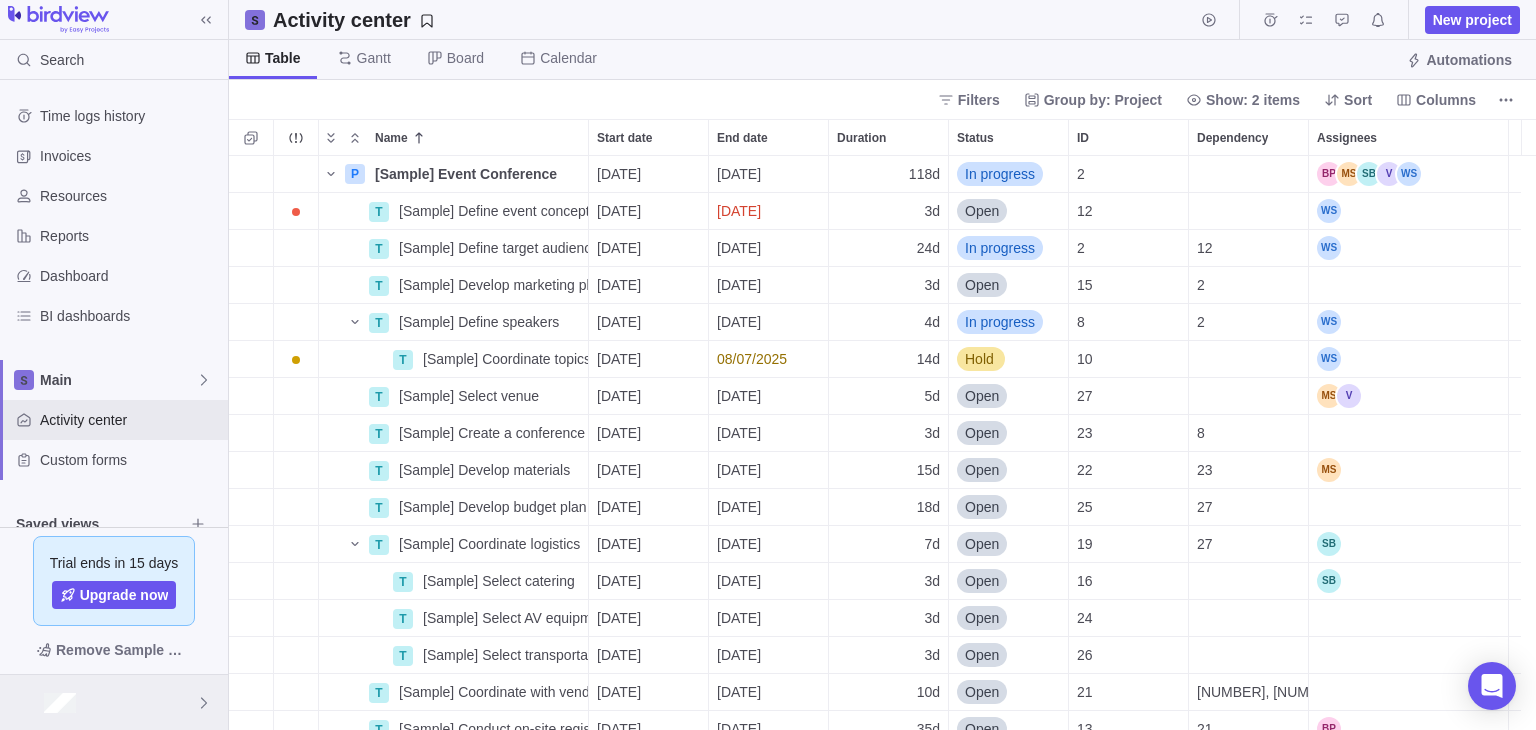 click at bounding box center (114, 702) 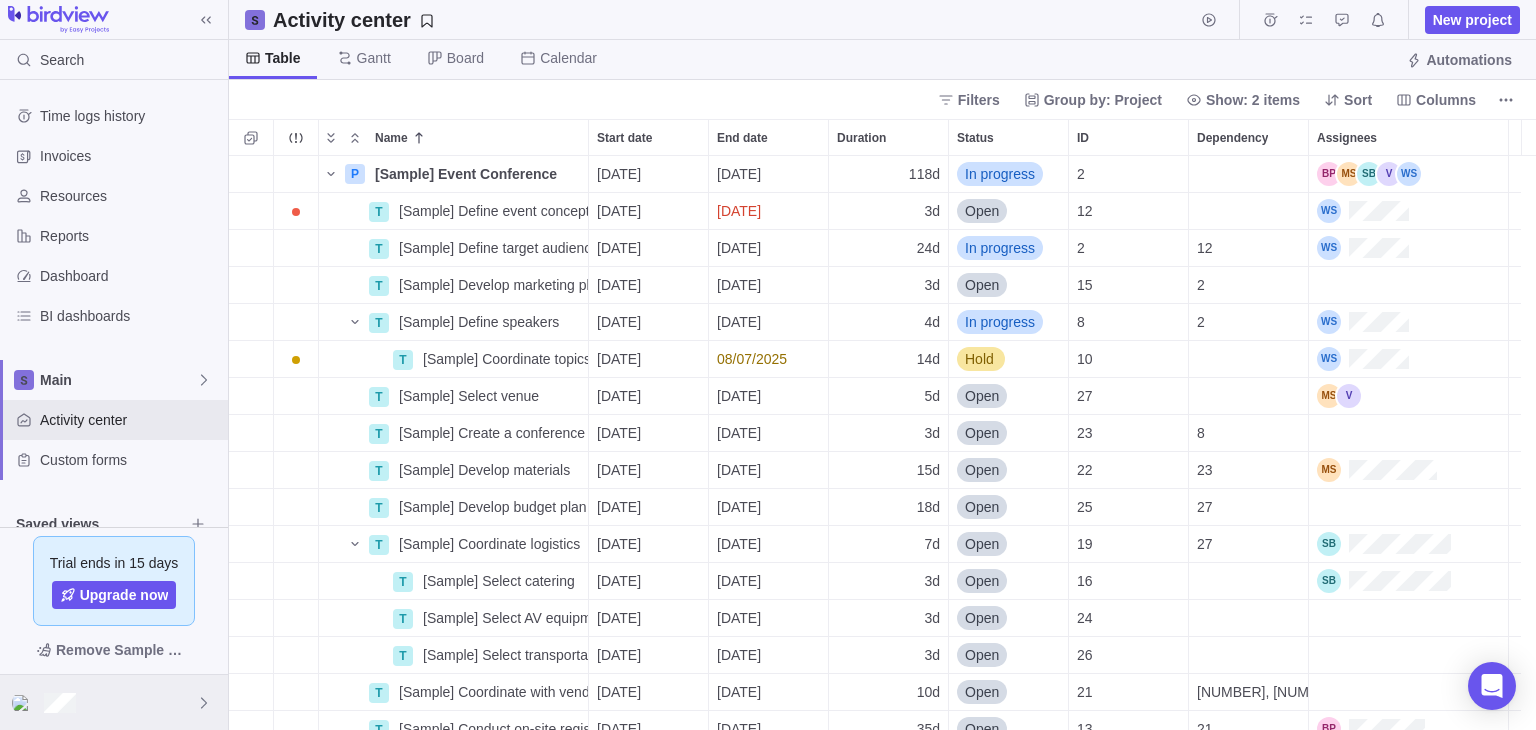 scroll, scrollTop: 16, scrollLeft: 16, axis: both 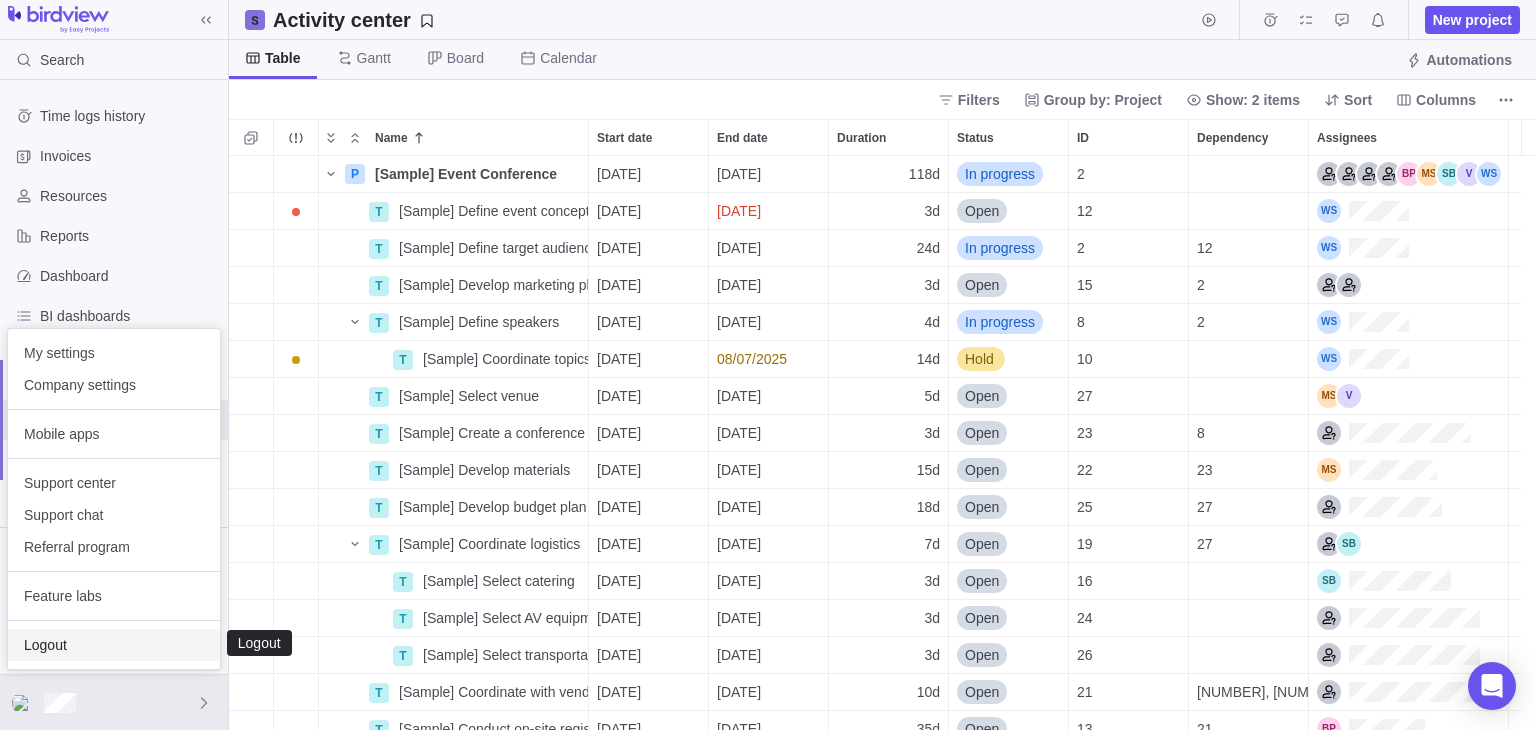 click on "Logout" at bounding box center [114, 645] 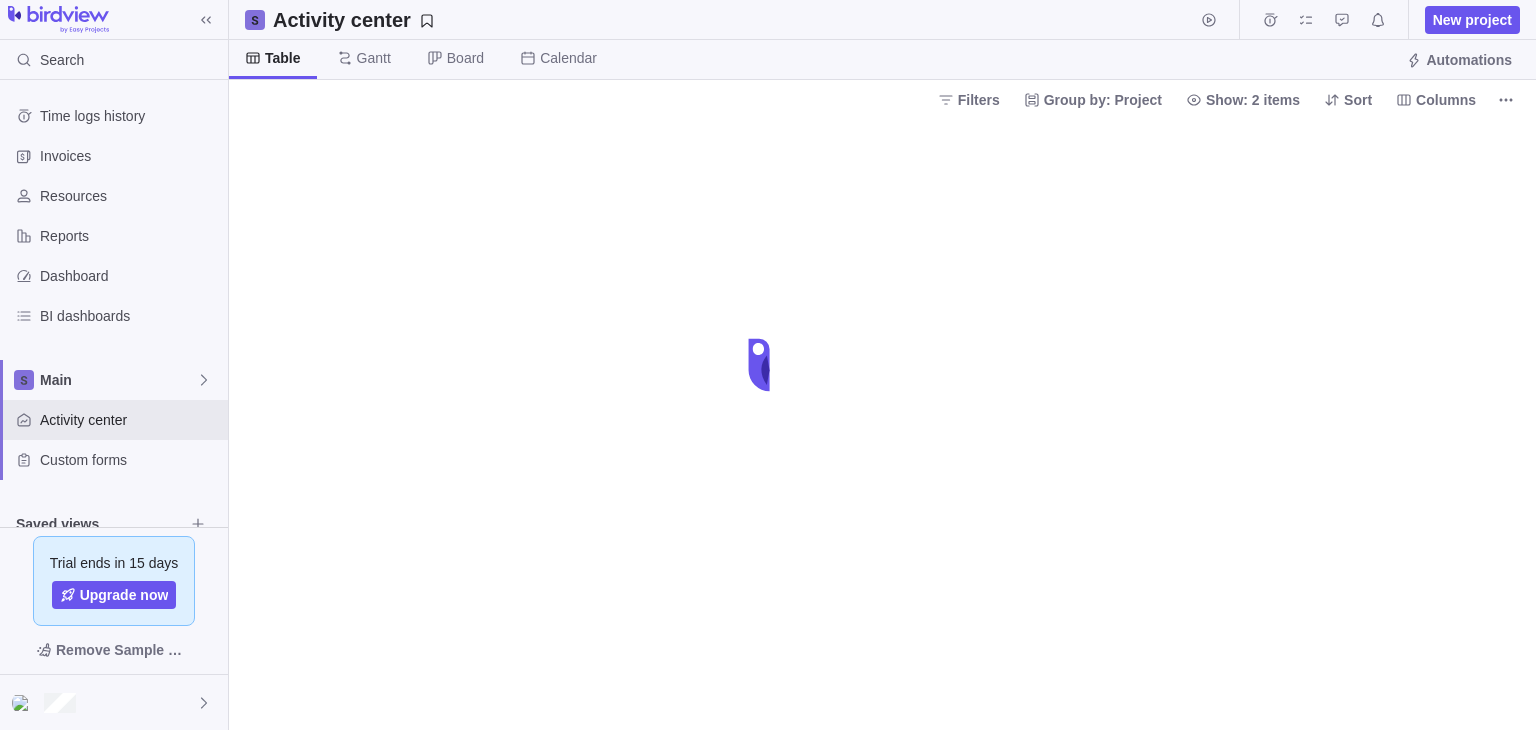 scroll, scrollTop: 0, scrollLeft: 0, axis: both 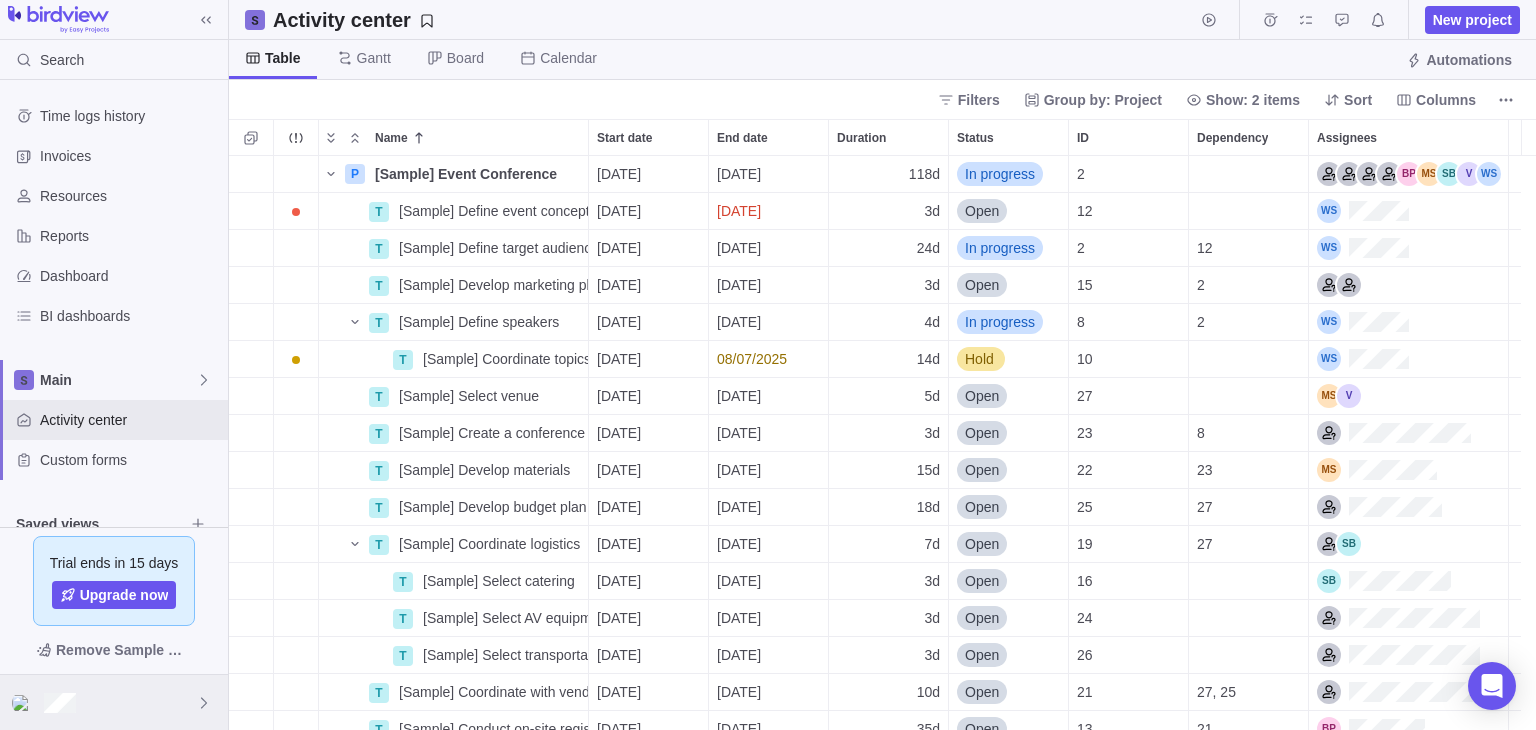 click at bounding box center (114, 702) 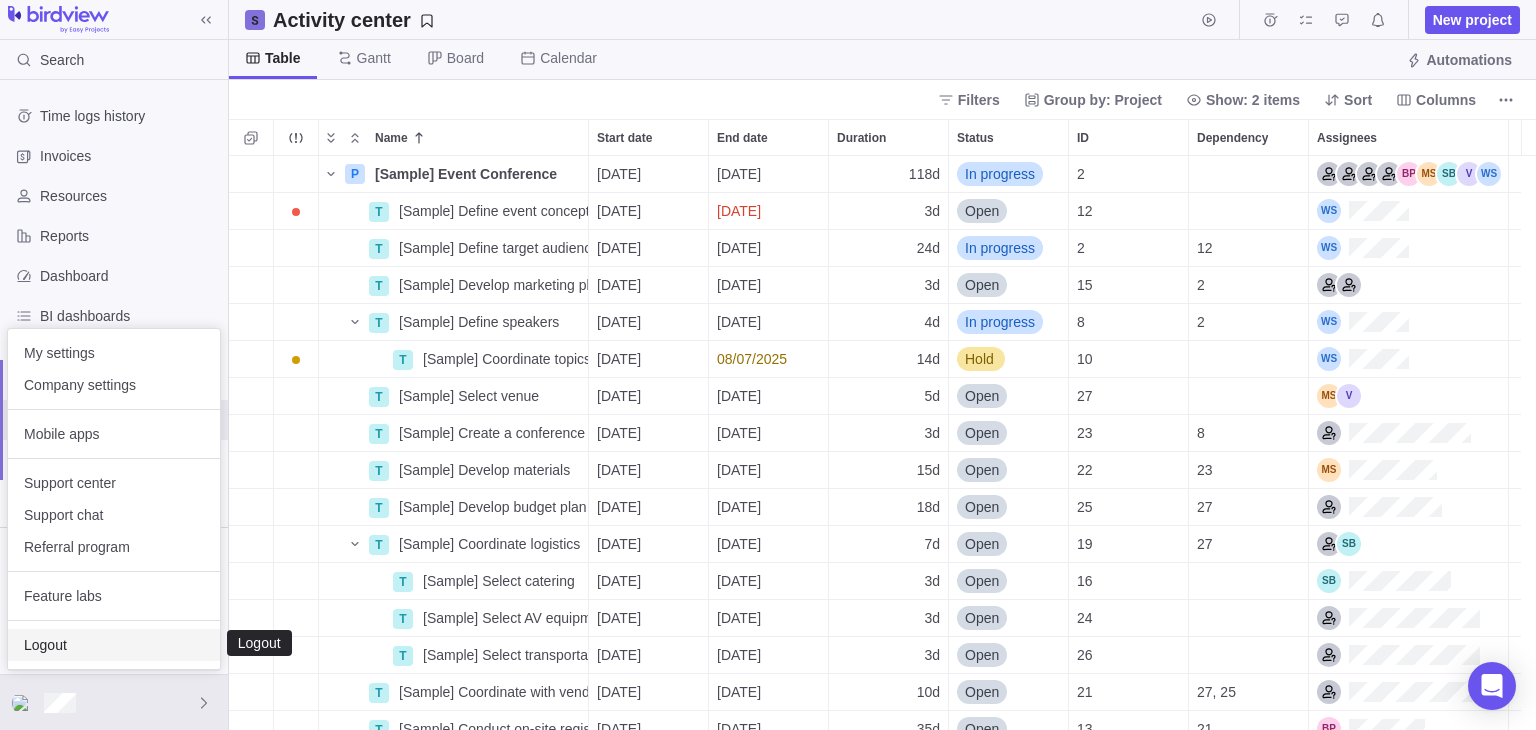 click on "Logout" at bounding box center [114, 645] 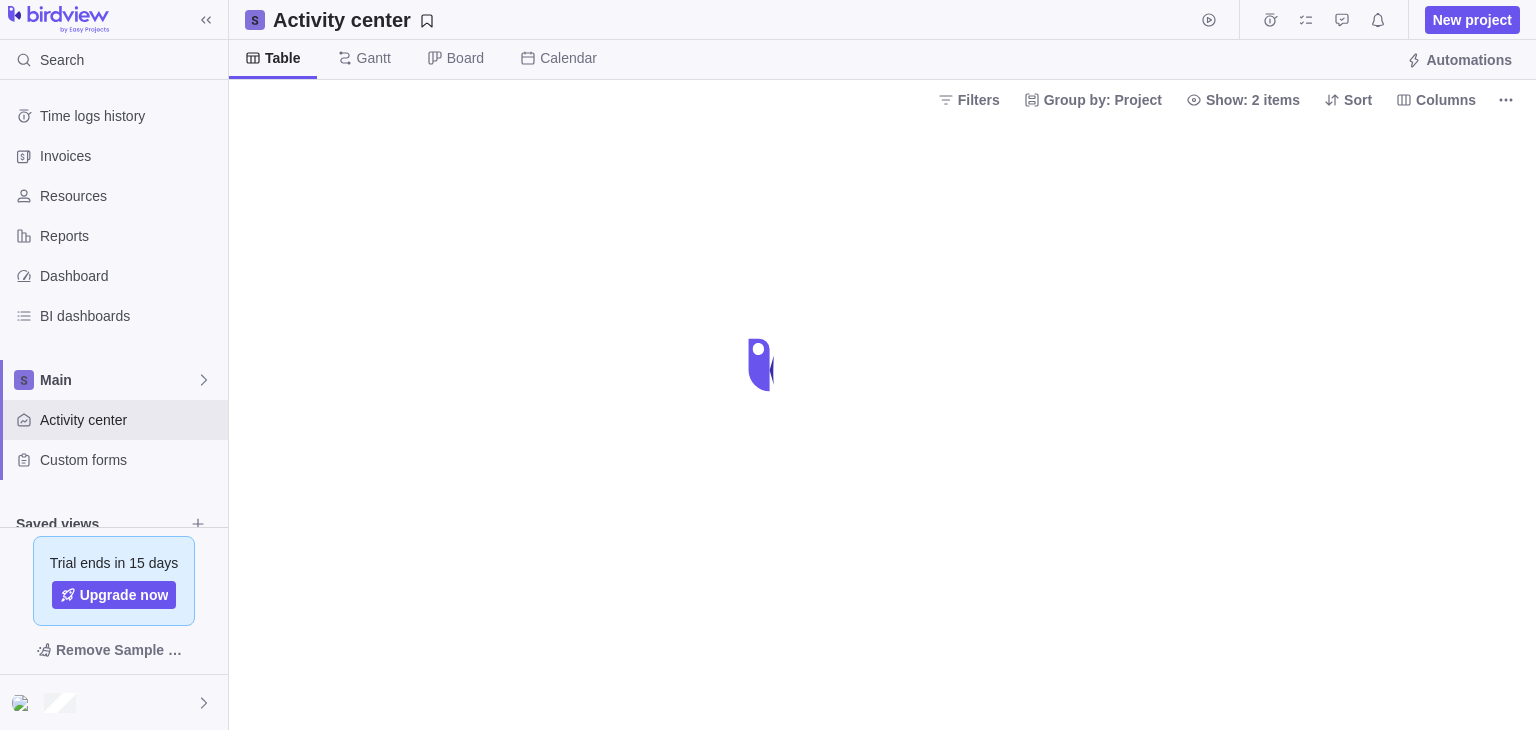 scroll, scrollTop: 0, scrollLeft: 0, axis: both 